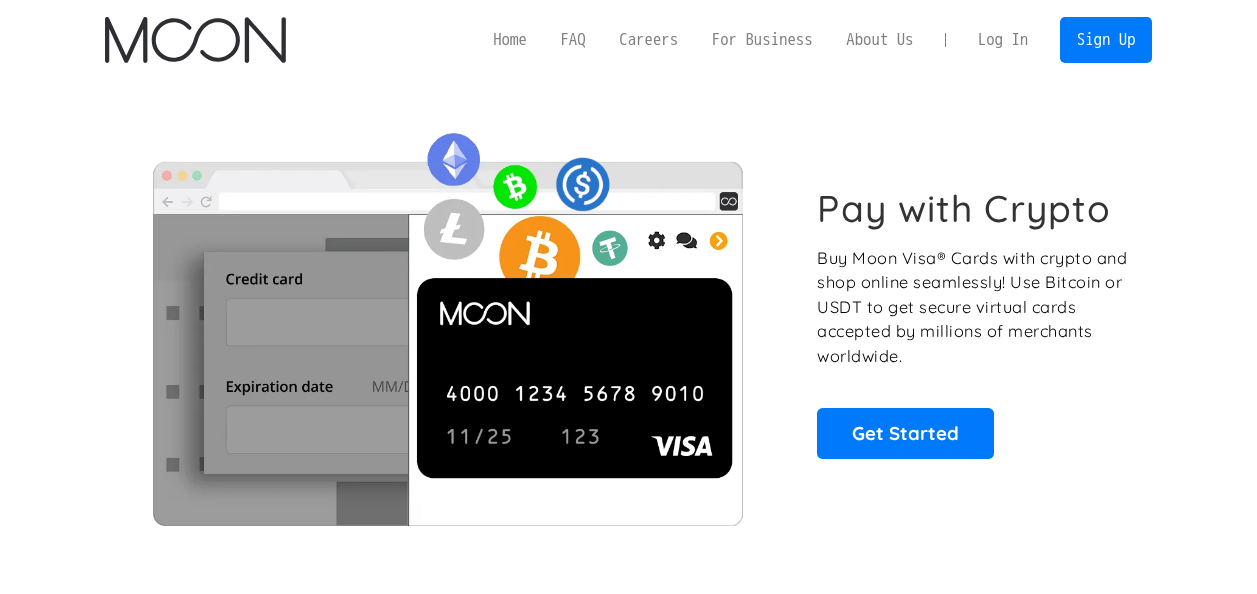 scroll, scrollTop: 0, scrollLeft: 0, axis: both 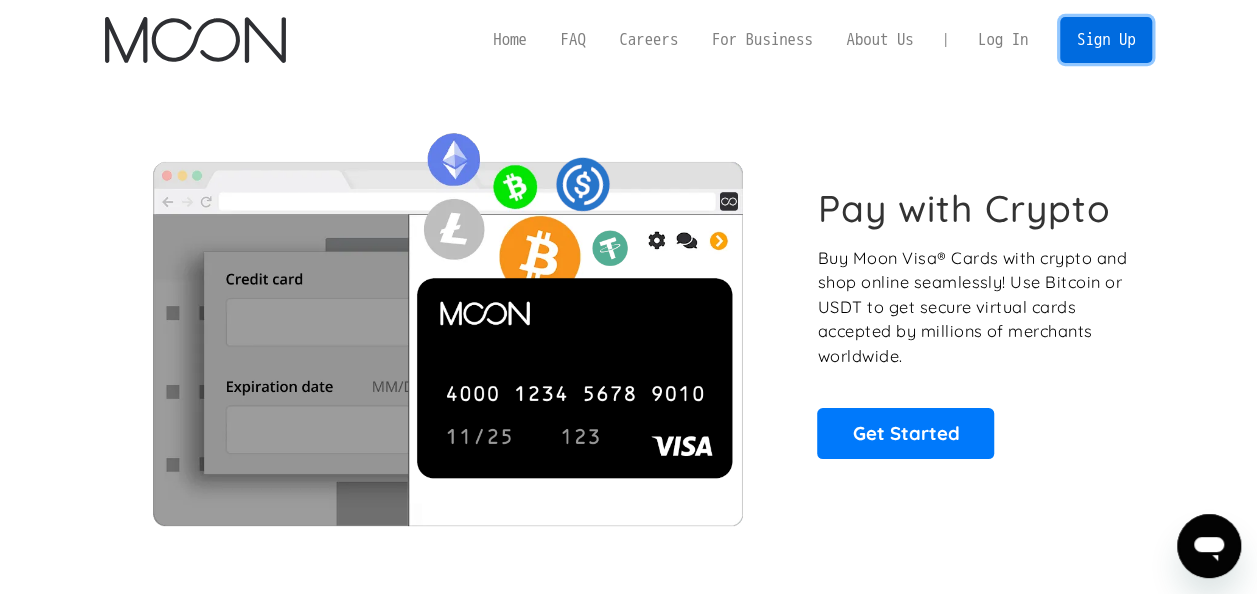 click on "Sign Up" at bounding box center [1106, 39] 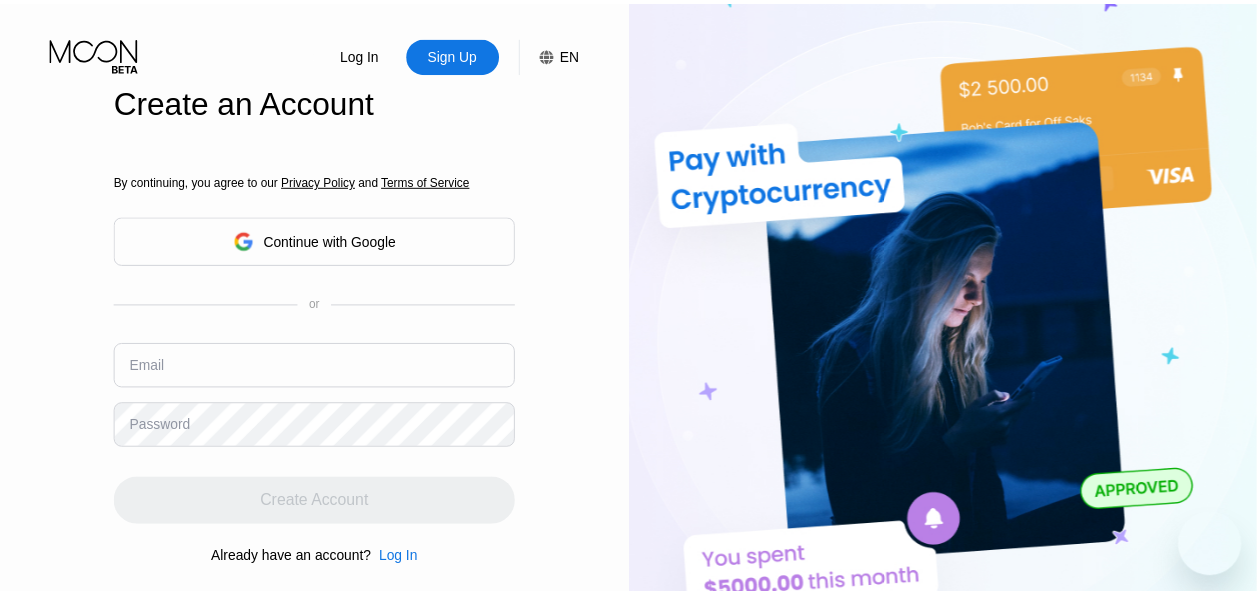 scroll, scrollTop: 0, scrollLeft: 0, axis: both 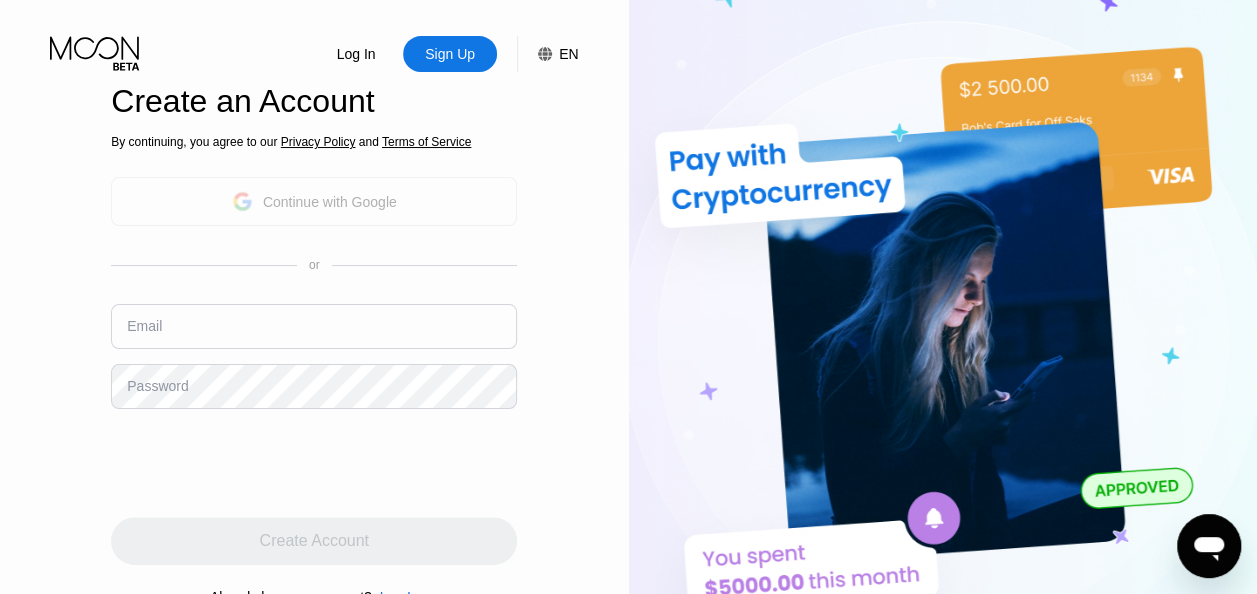 click on "Continue with Google" at bounding box center [330, 202] 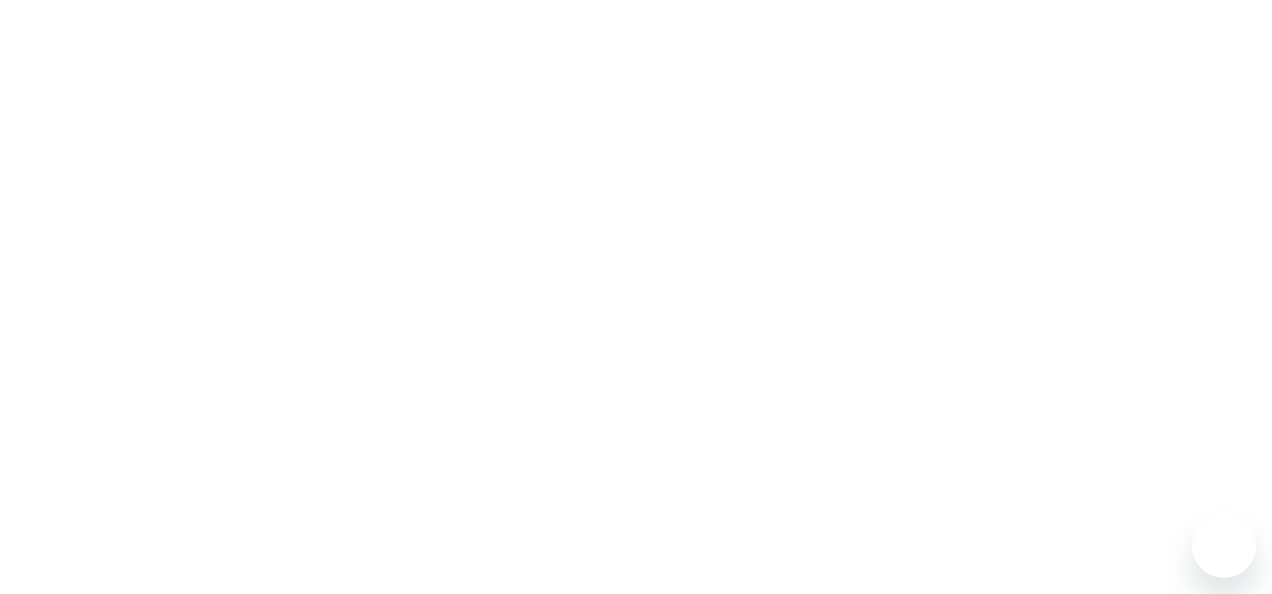 scroll, scrollTop: 0, scrollLeft: 0, axis: both 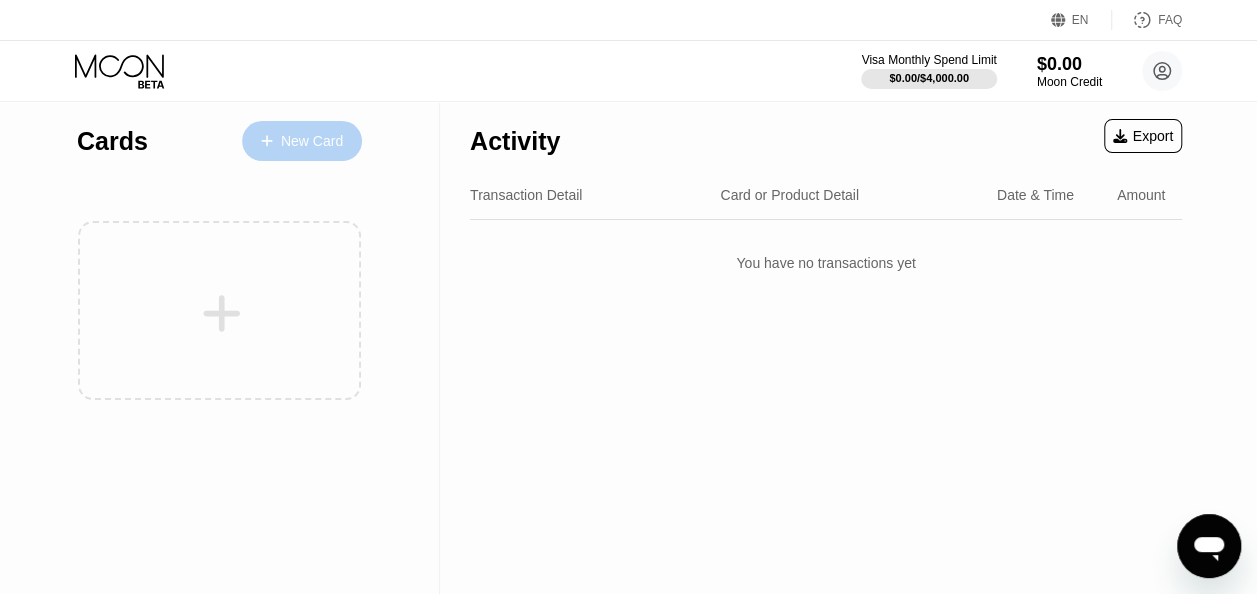 click on "New Card" at bounding box center (312, 141) 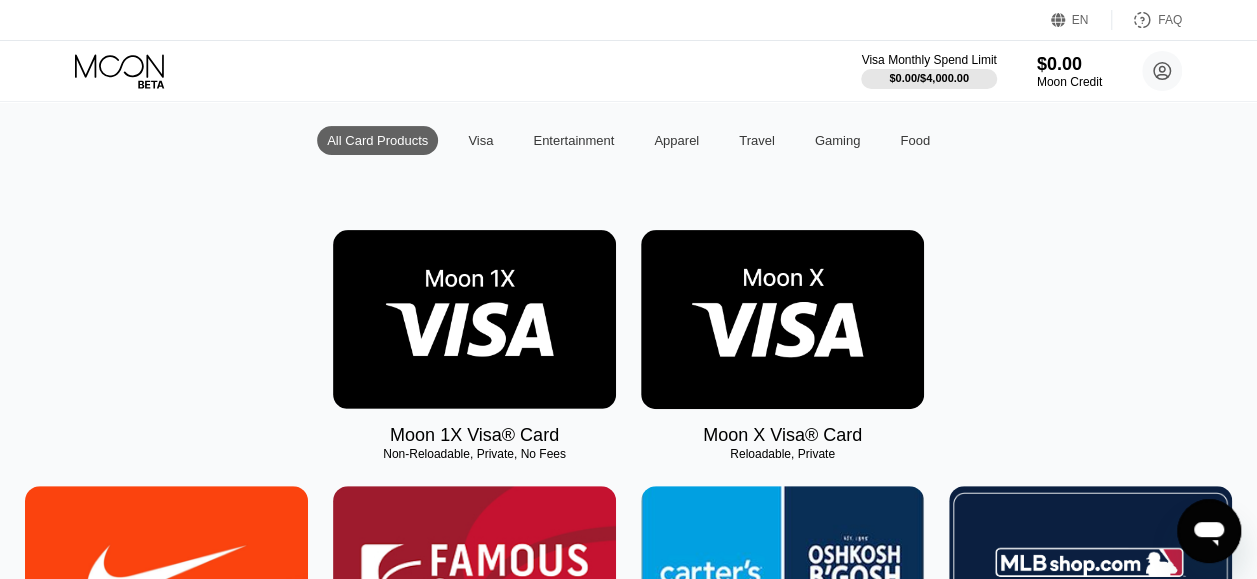 scroll, scrollTop: 180, scrollLeft: 0, axis: vertical 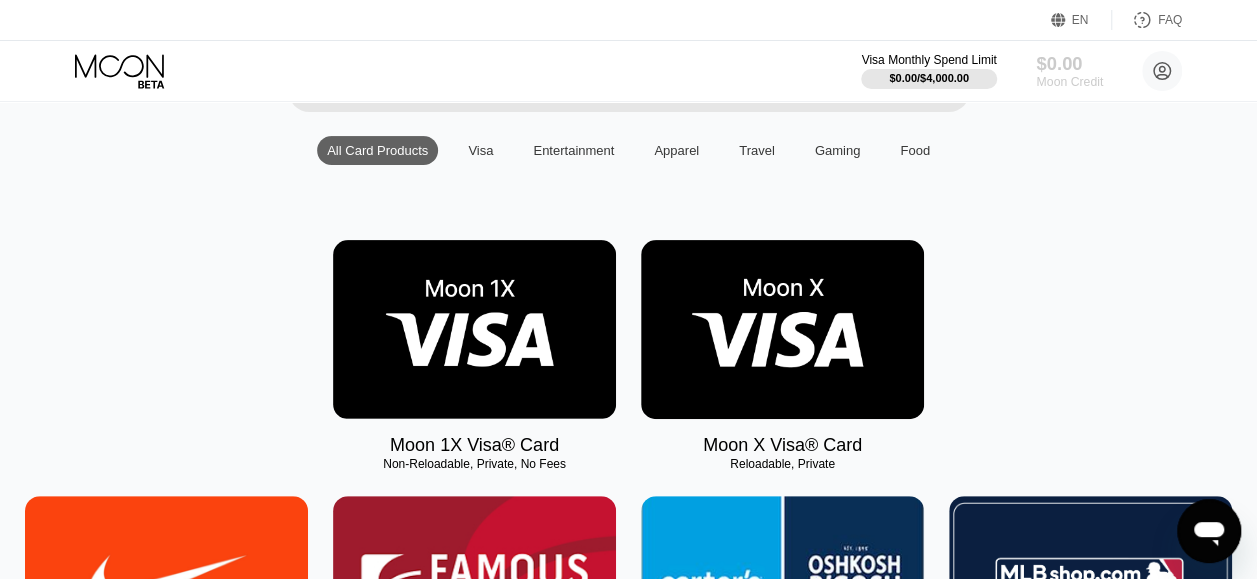 click on "$0.00" at bounding box center (1069, 63) 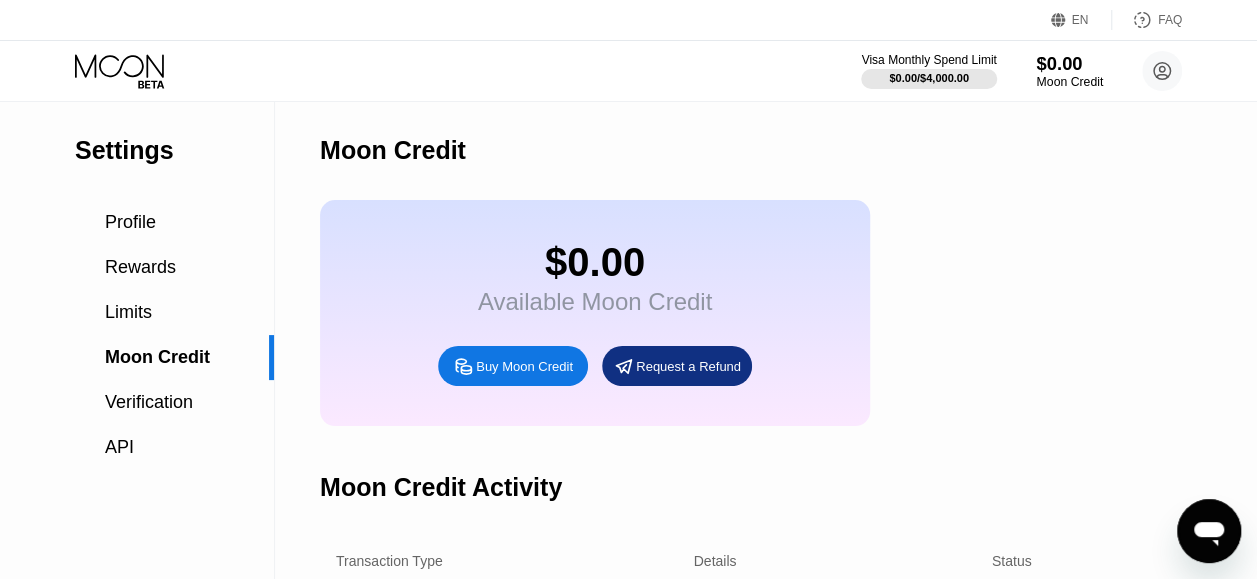 scroll, scrollTop: 0, scrollLeft: 0, axis: both 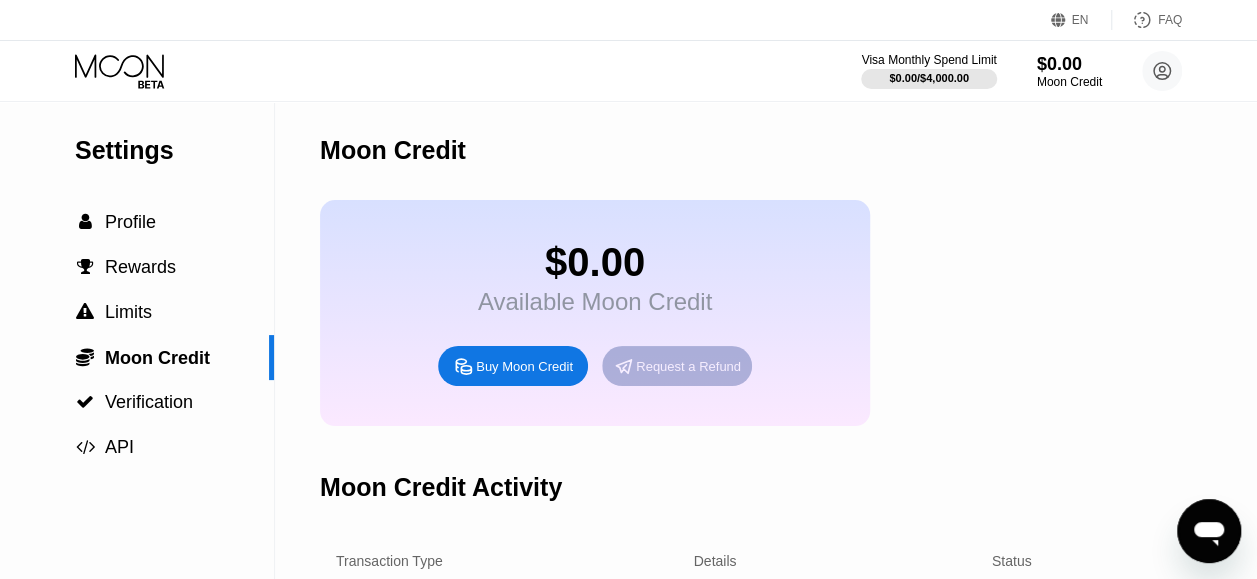 click on "Request a Refund" at bounding box center [688, 366] 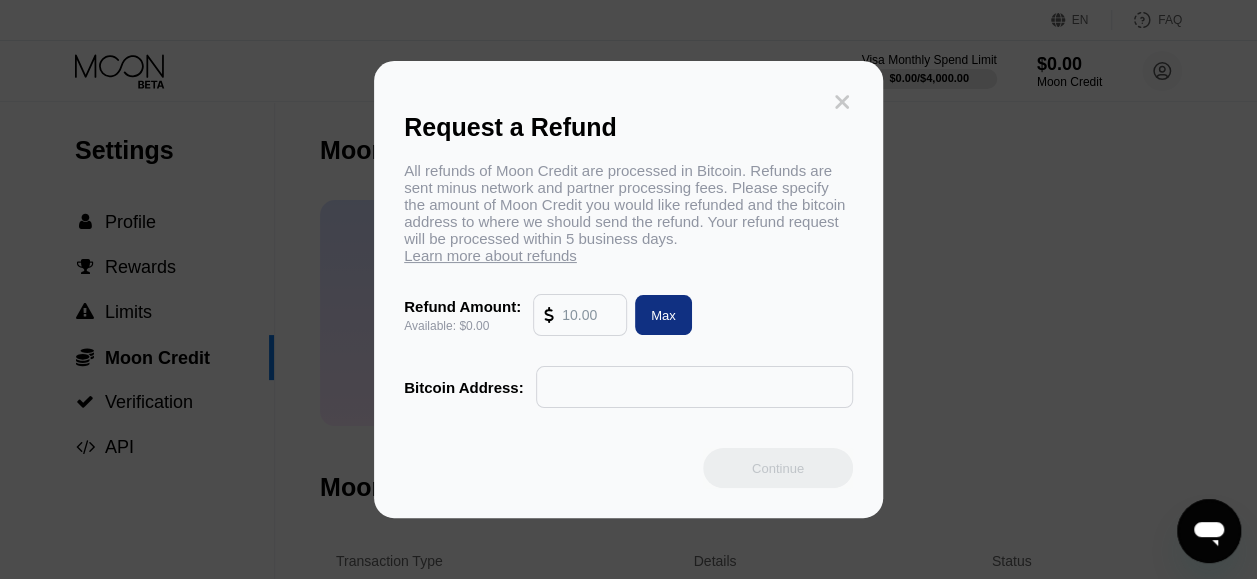 click 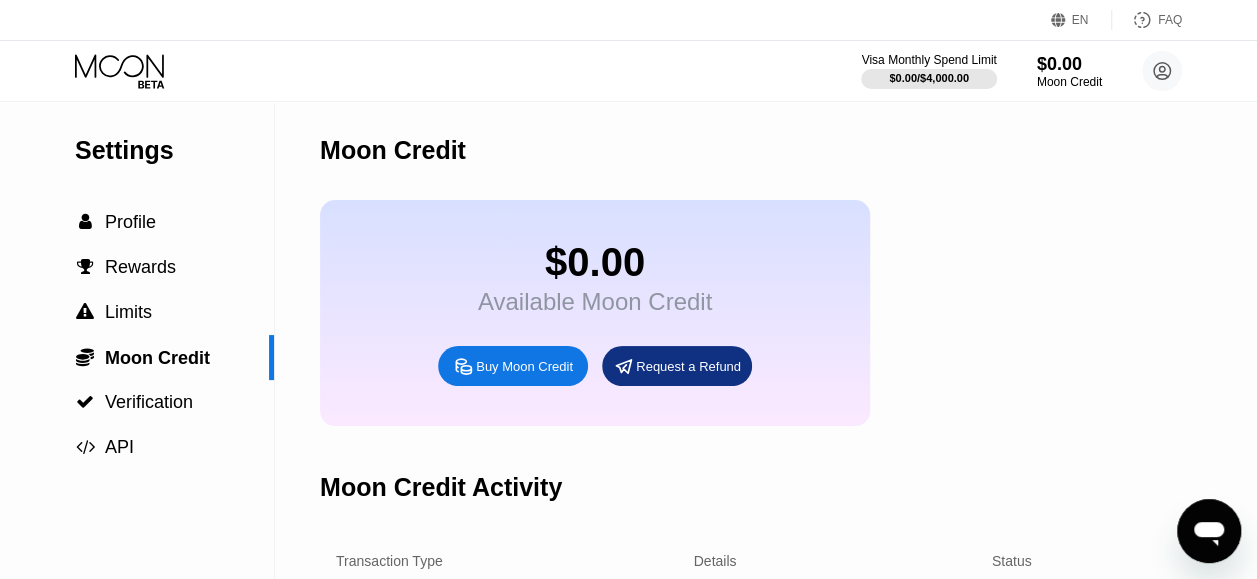 click on "$0.00 Available Moon Credit Buy Moon Credit Request a Refund" at bounding box center [595, 313] 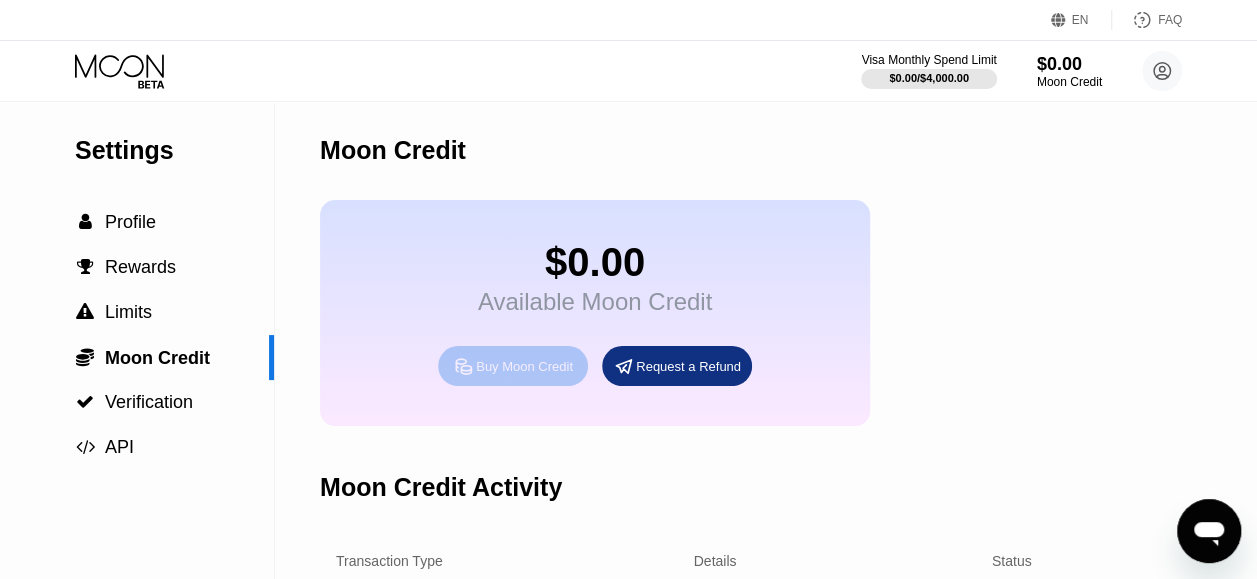 click on "Buy Moon Credit" at bounding box center (524, 366) 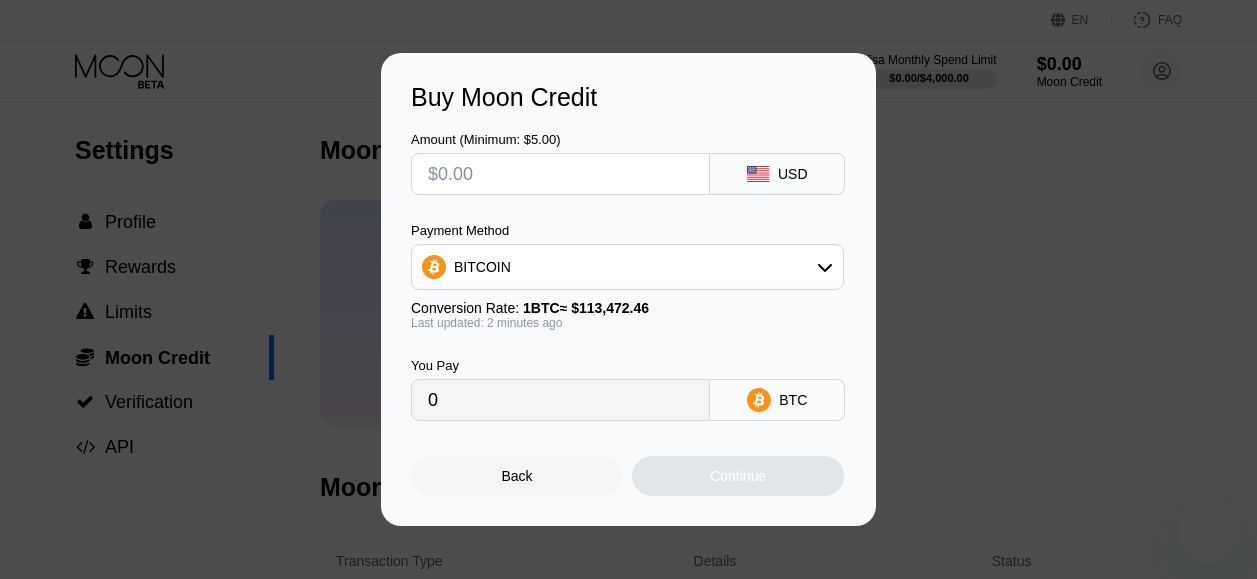 scroll, scrollTop: 0, scrollLeft: 0, axis: both 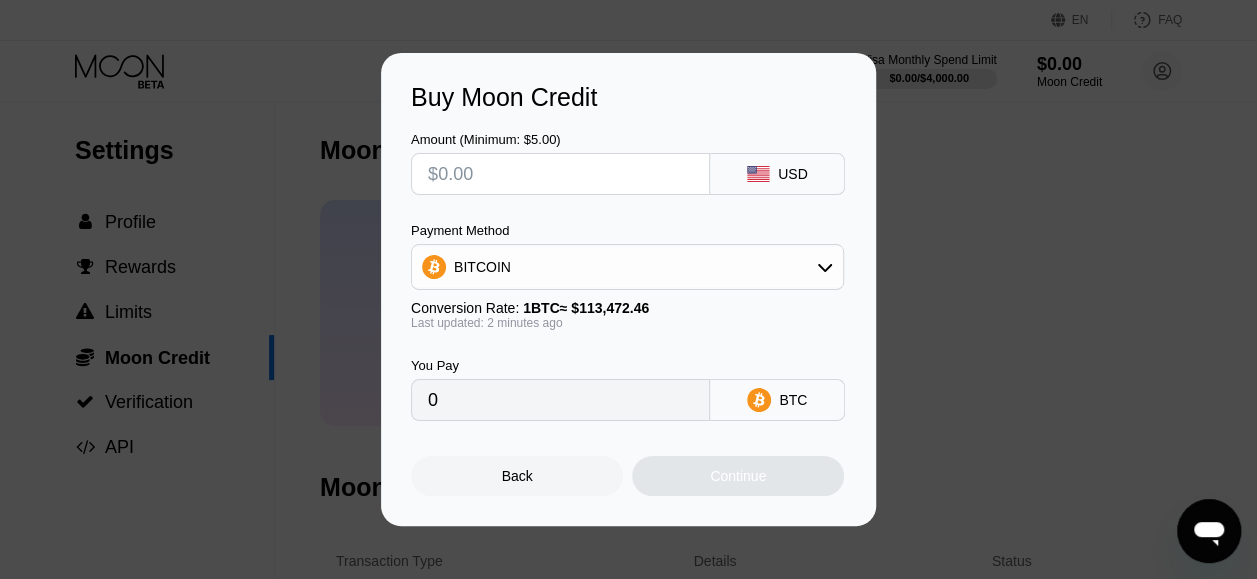 click on "BITCOIN" at bounding box center (627, 267) 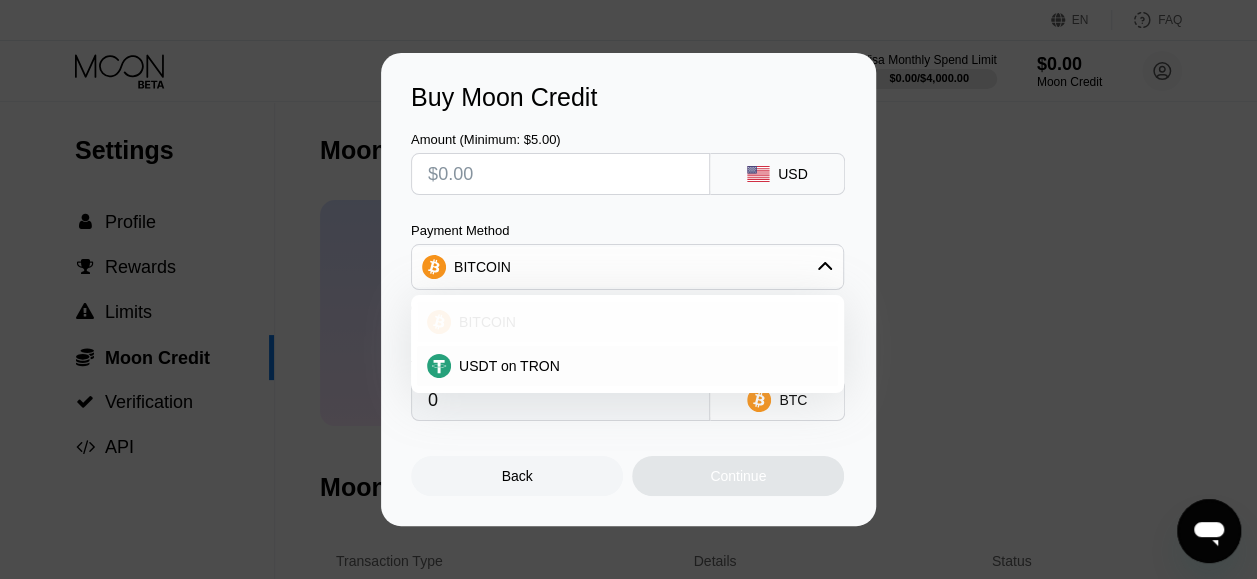 click on "BITCOIN" at bounding box center (639, 322) 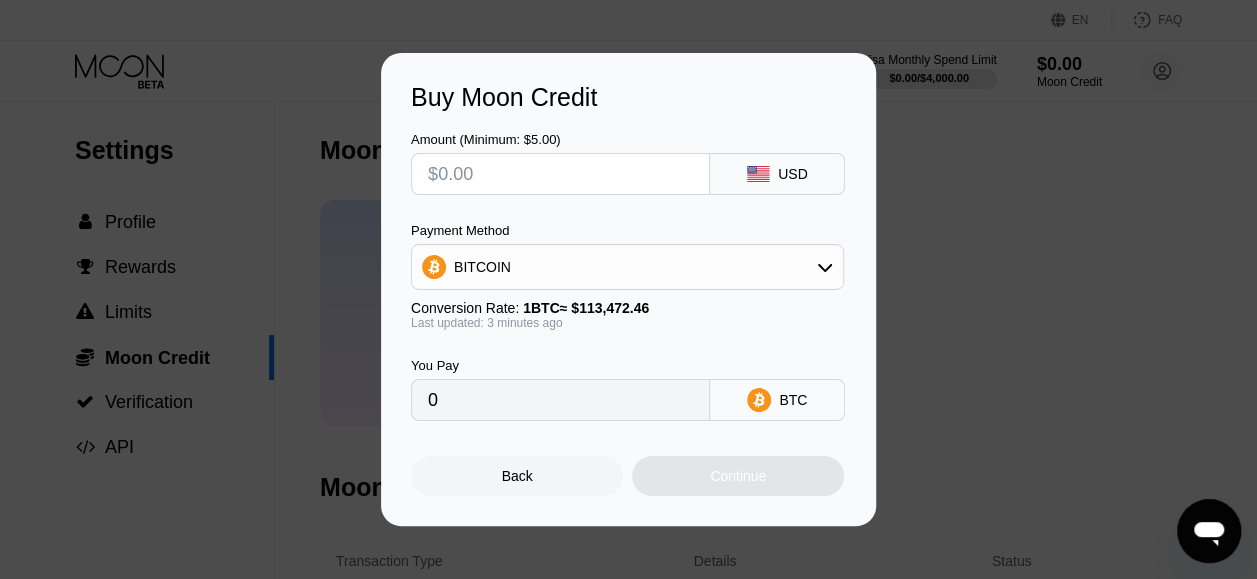 click on "0" at bounding box center (560, 400) 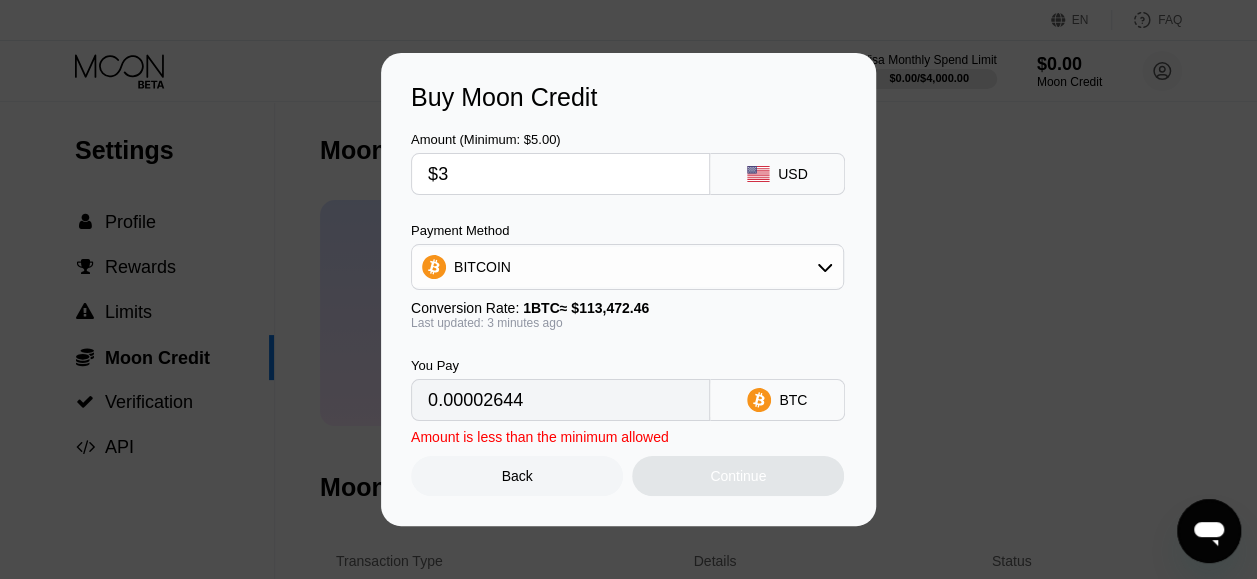 type on "0.00002644" 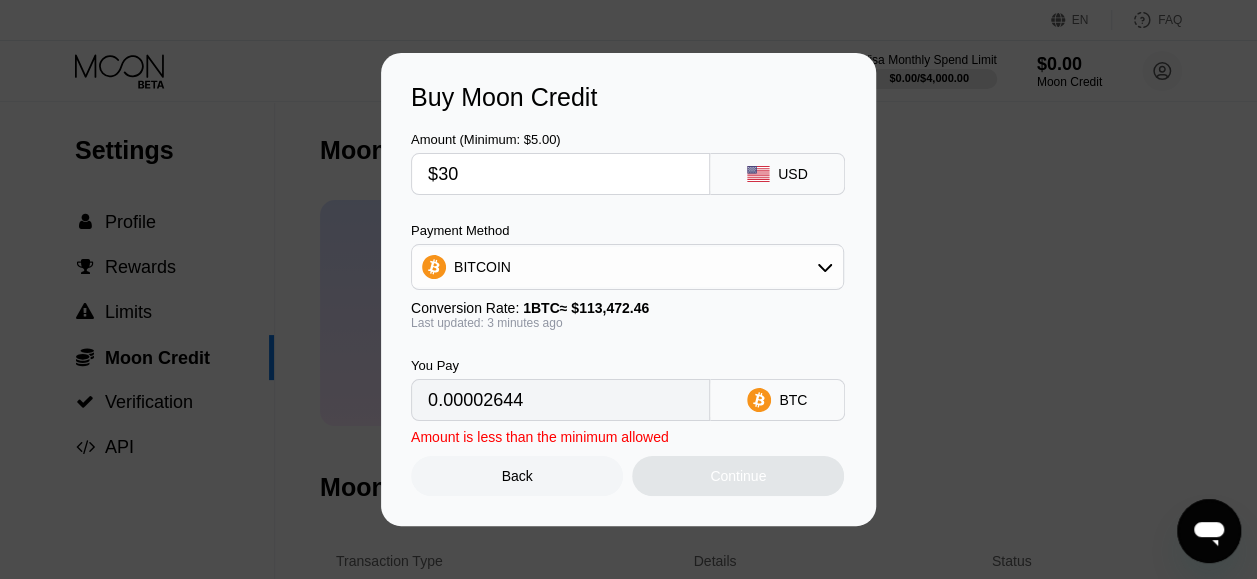 type on "0.00026439" 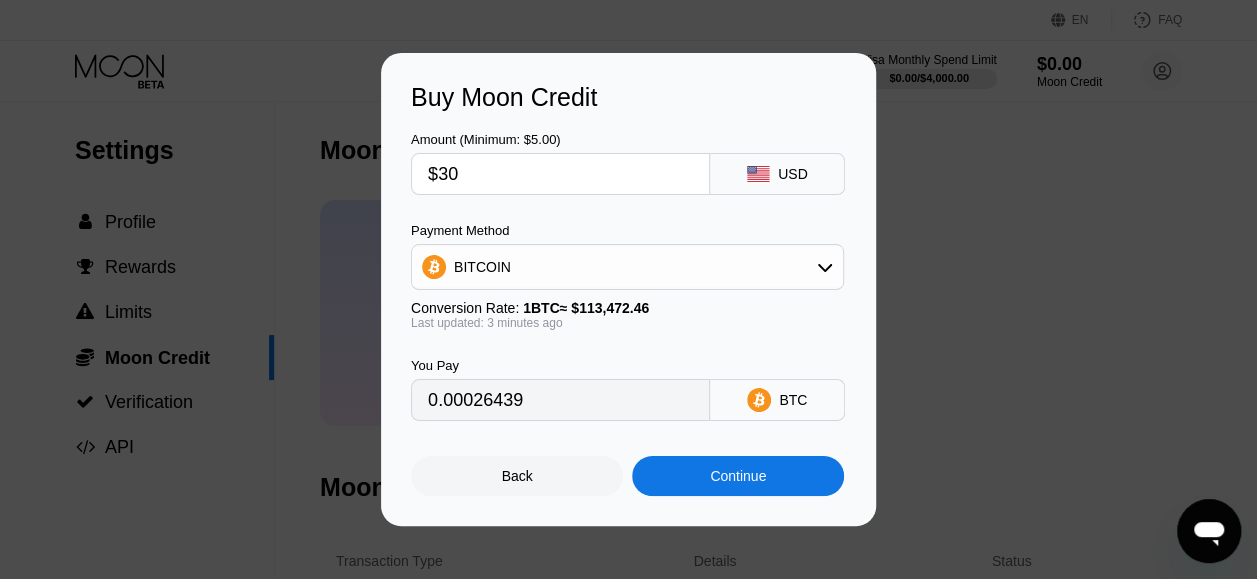 type on "$30" 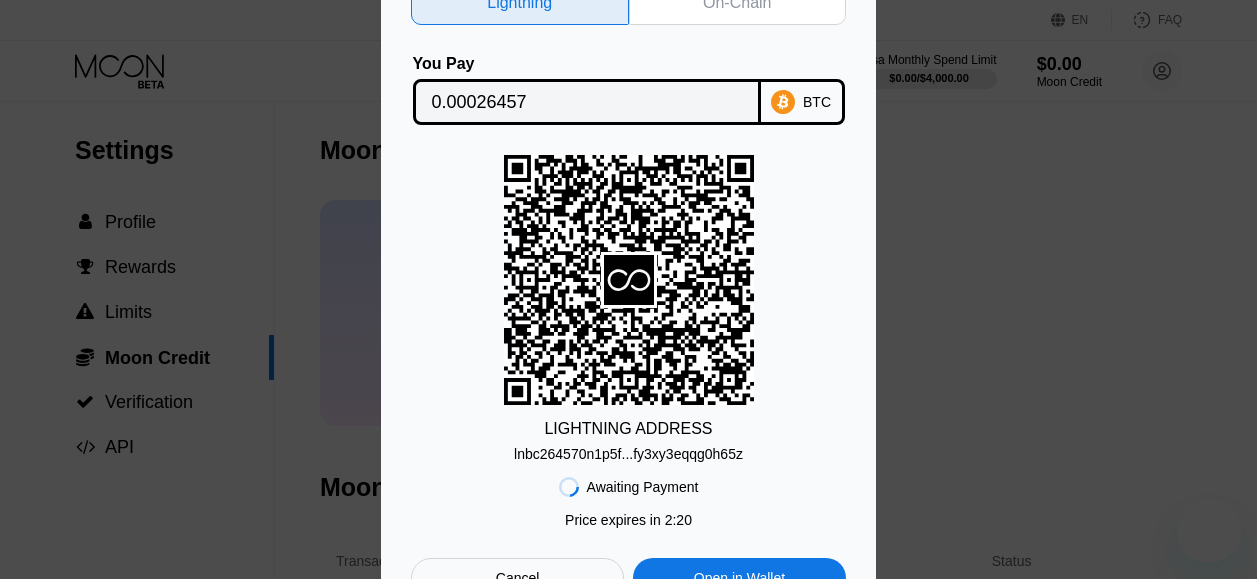 scroll, scrollTop: 0, scrollLeft: 0, axis: both 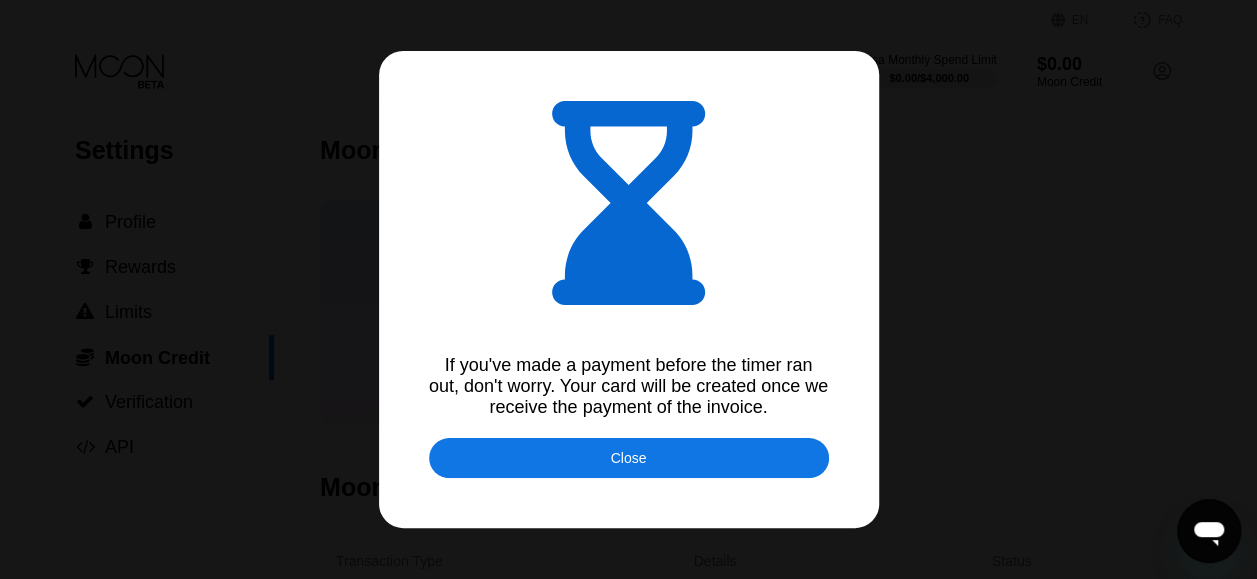 type on "0.00026447" 